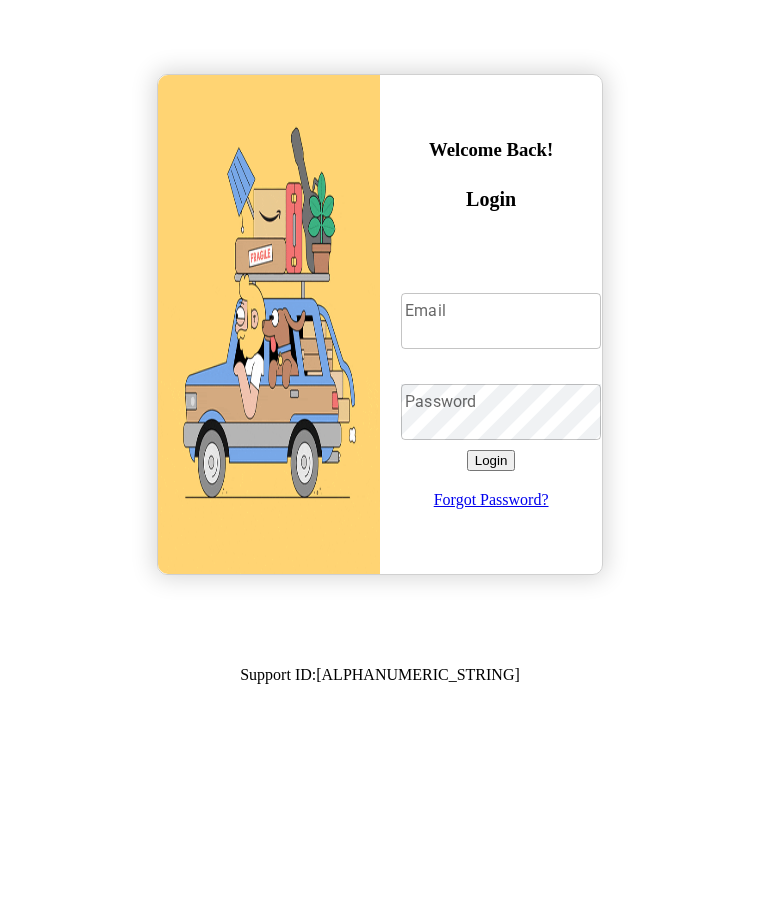 scroll, scrollTop: 0, scrollLeft: 0, axis: both 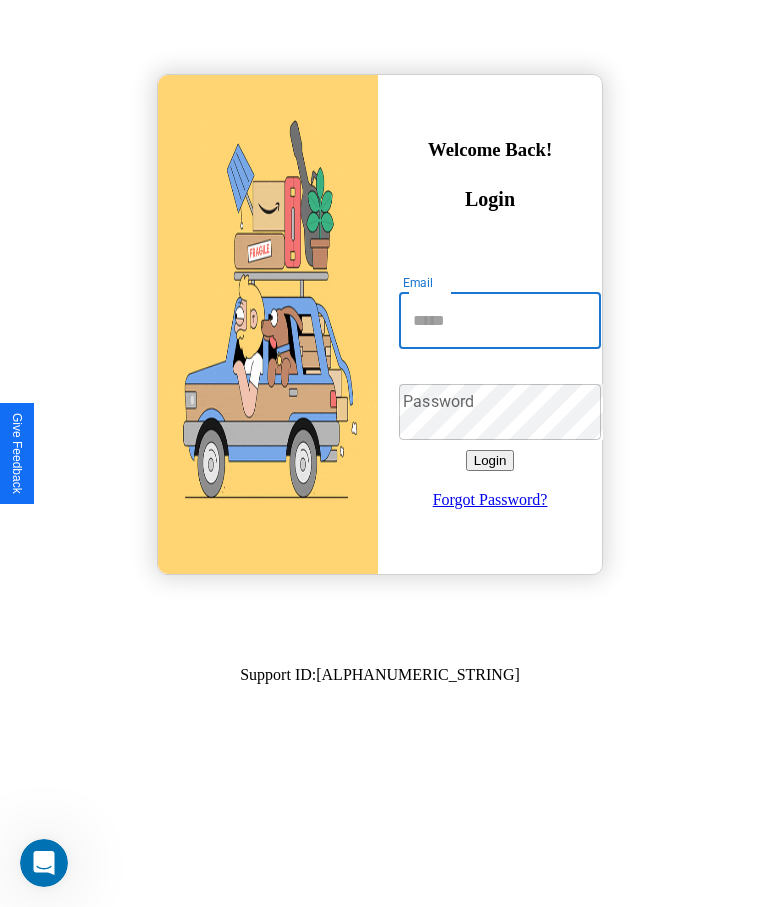 click on "Email" at bounding box center [500, 321] 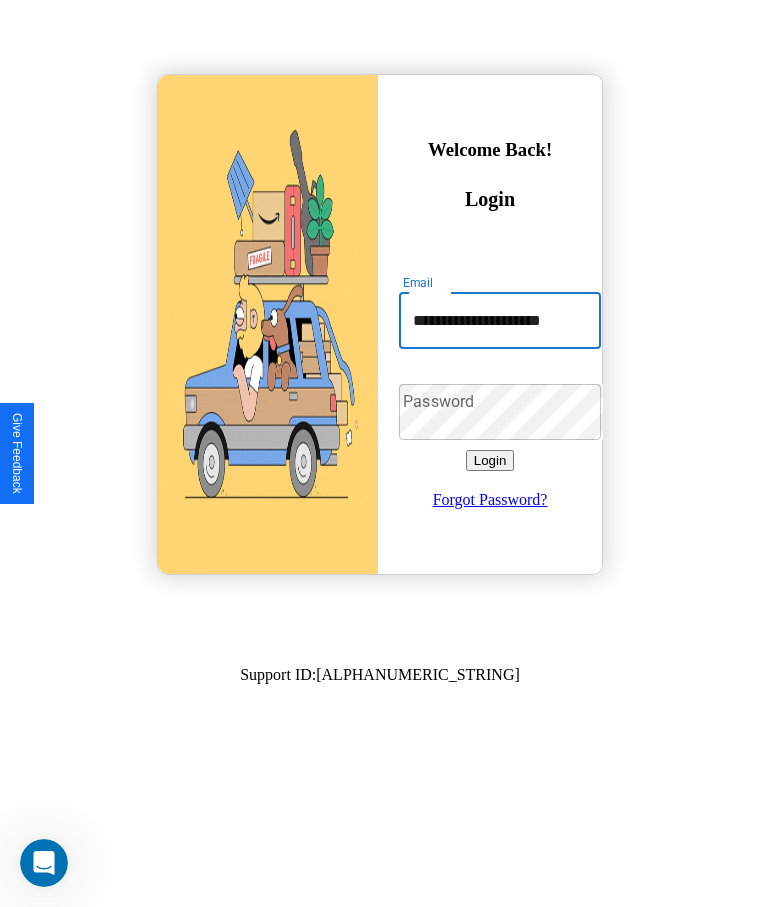 type on "**********" 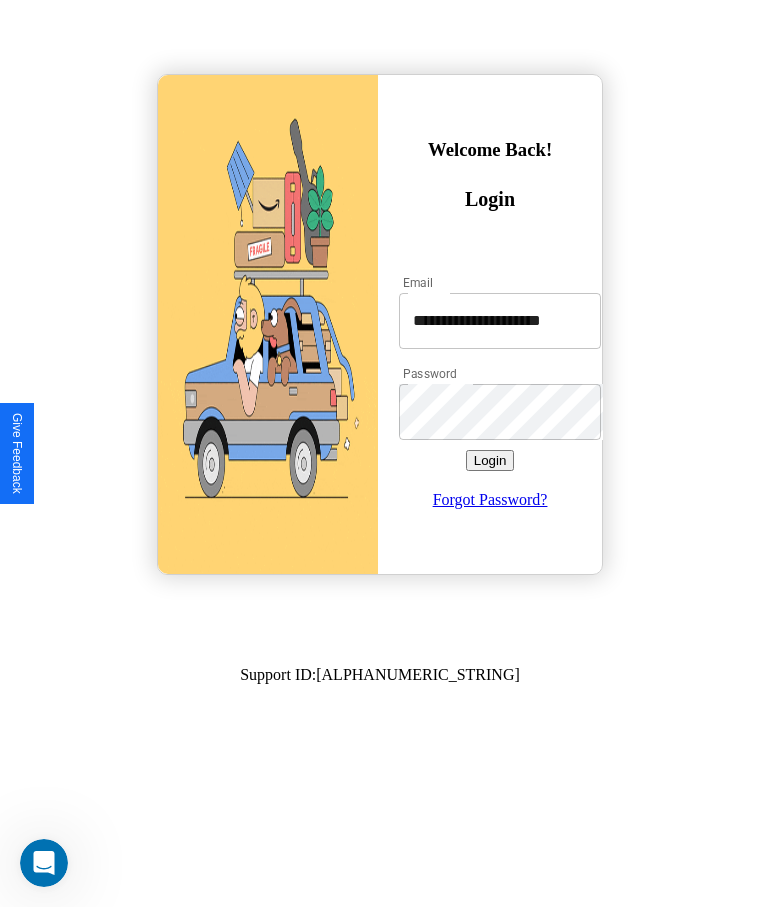 click on "Login" at bounding box center [490, 460] 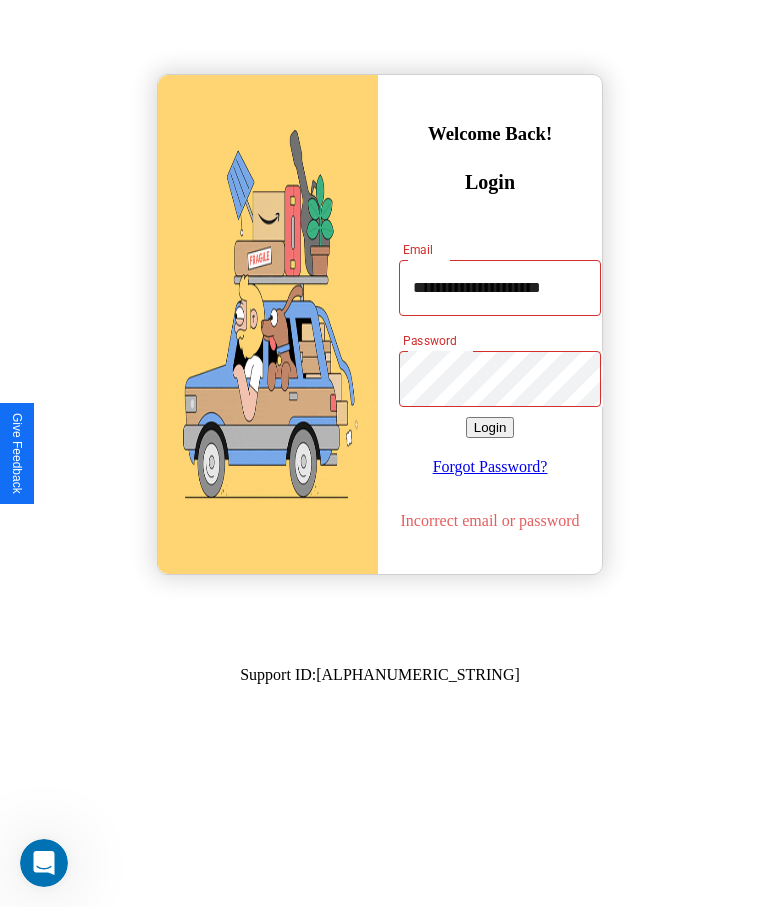 click on "Login" at bounding box center [490, 427] 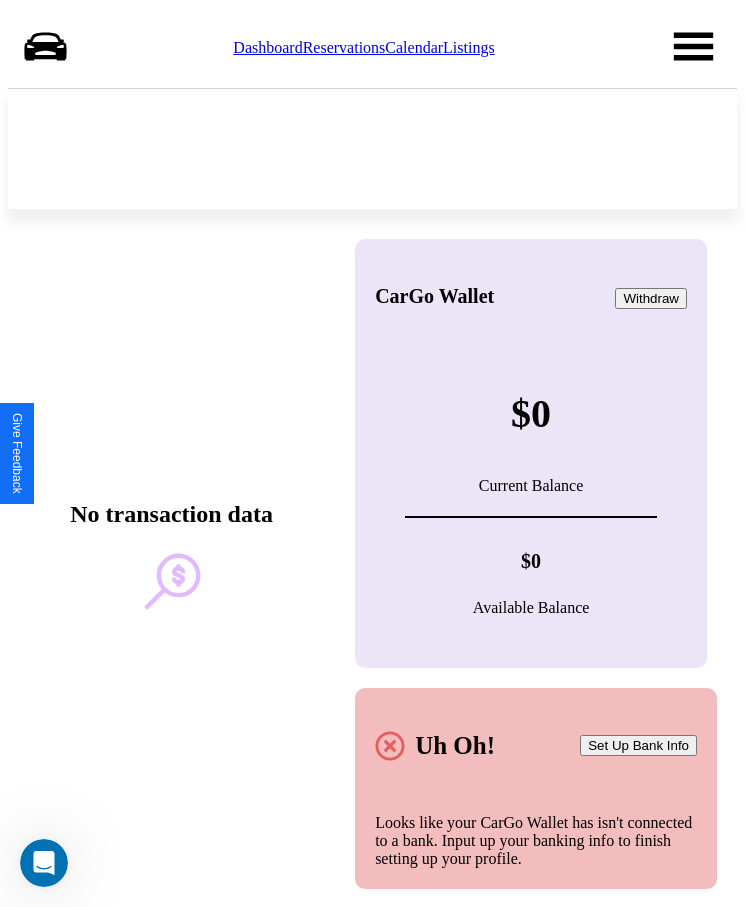 scroll, scrollTop: 0, scrollLeft: 0, axis: both 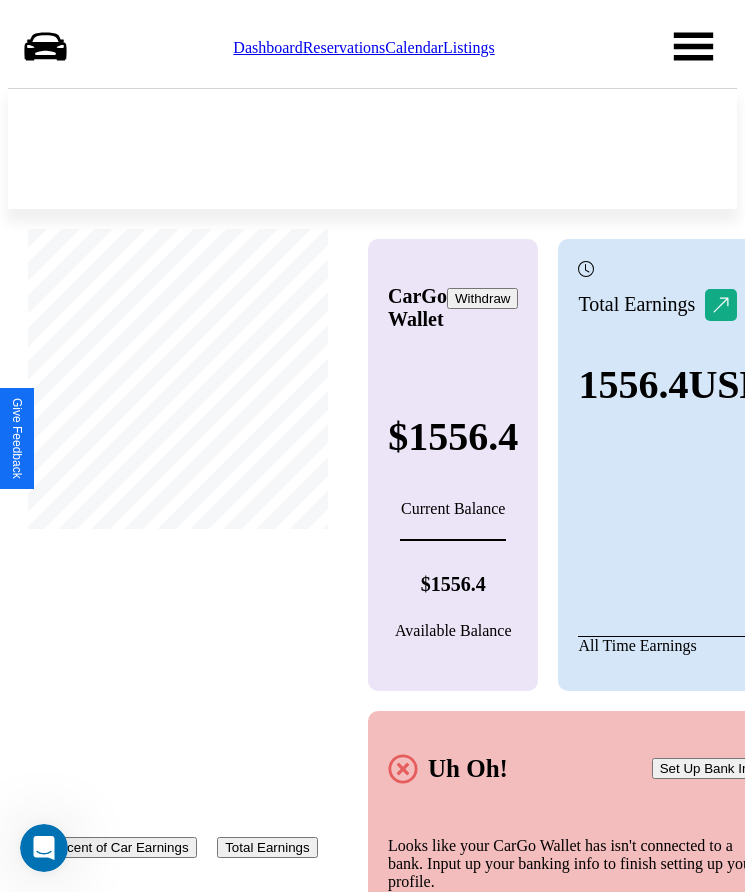 click on "Reservations" at bounding box center [344, 47] 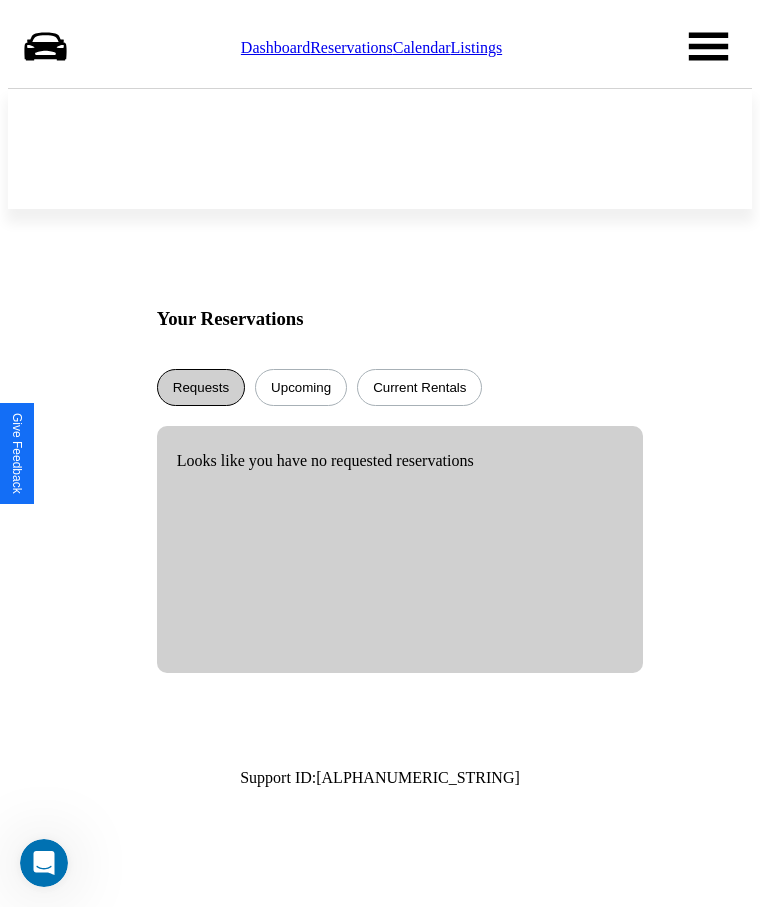 click on "Requests" at bounding box center (201, 387) 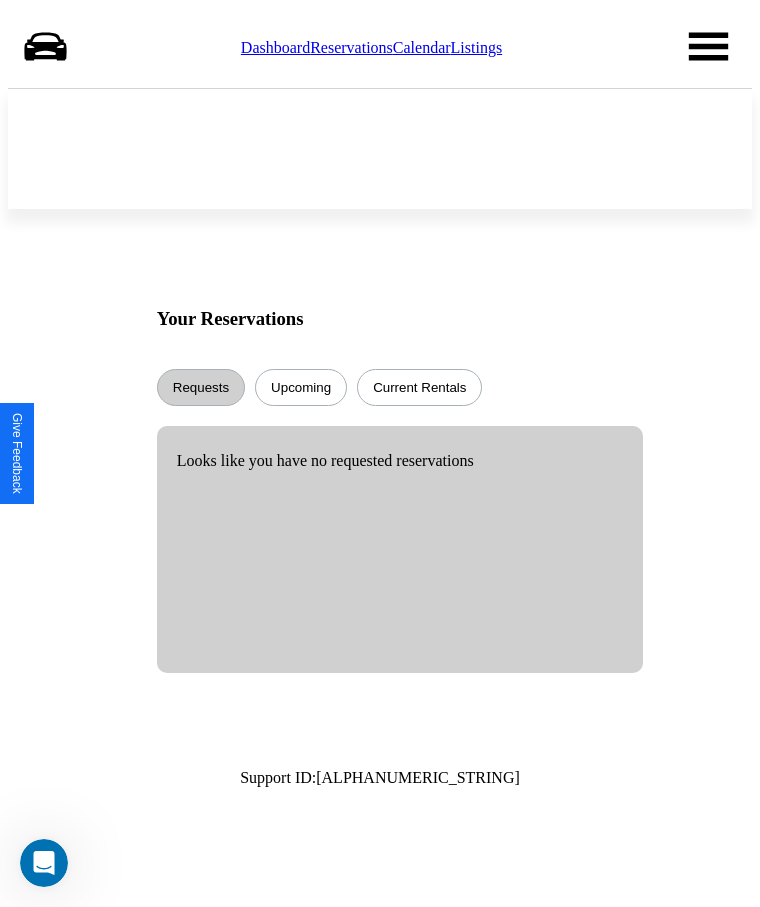 click on "Upcoming" at bounding box center [301, 387] 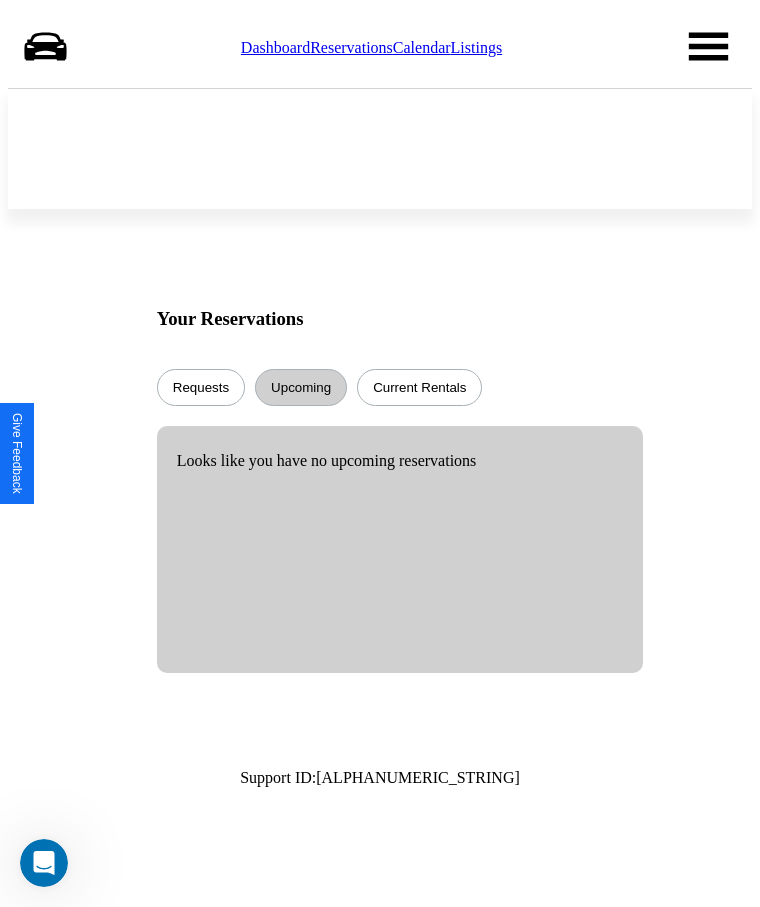 click on "Calendar" at bounding box center [422, 47] 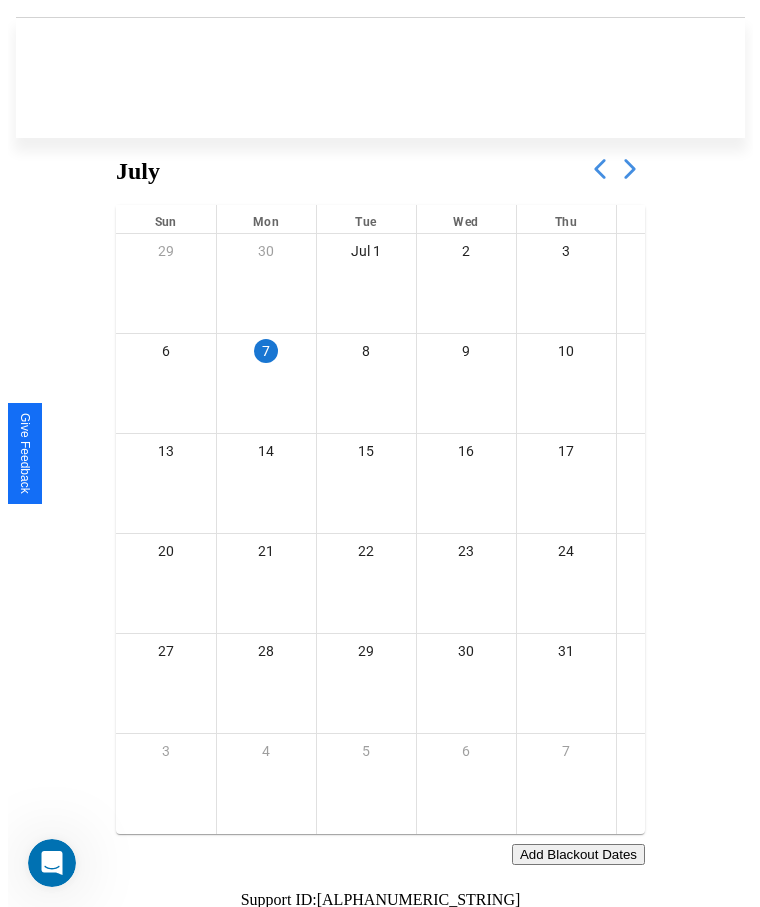 scroll, scrollTop: 77, scrollLeft: 0, axis: vertical 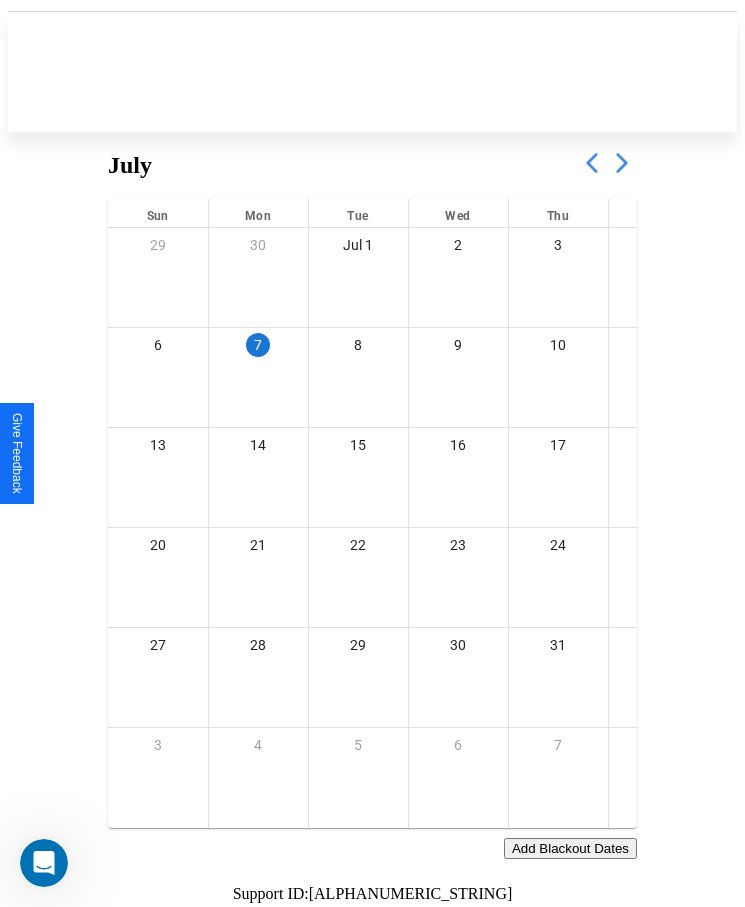 click on "Add Blackout Dates" at bounding box center [570, 848] 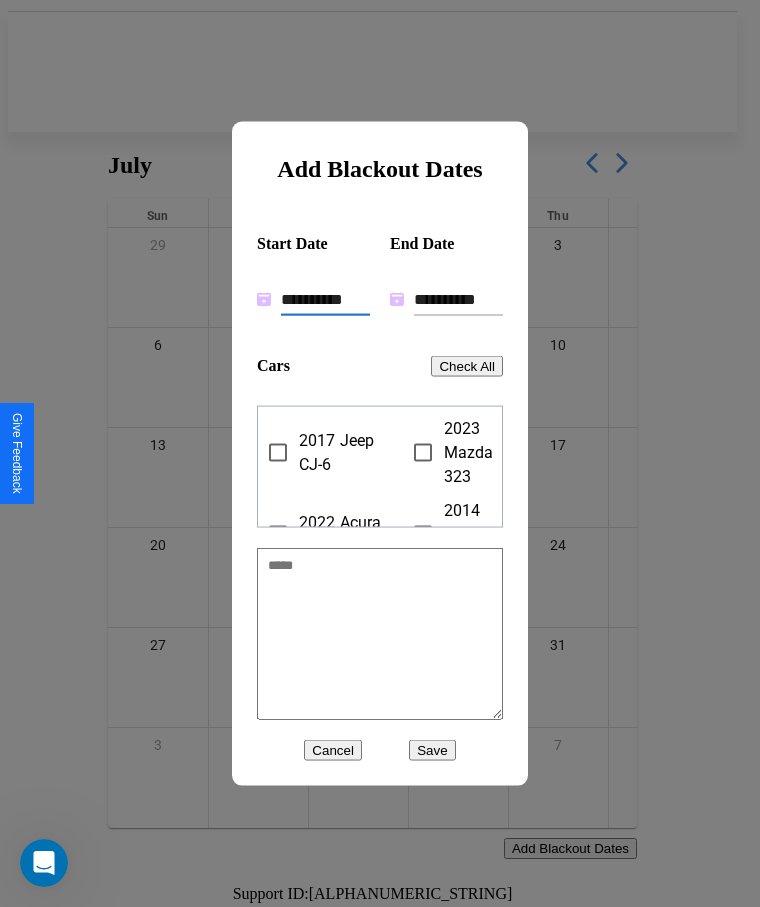 click on "**********" at bounding box center (325, 299) 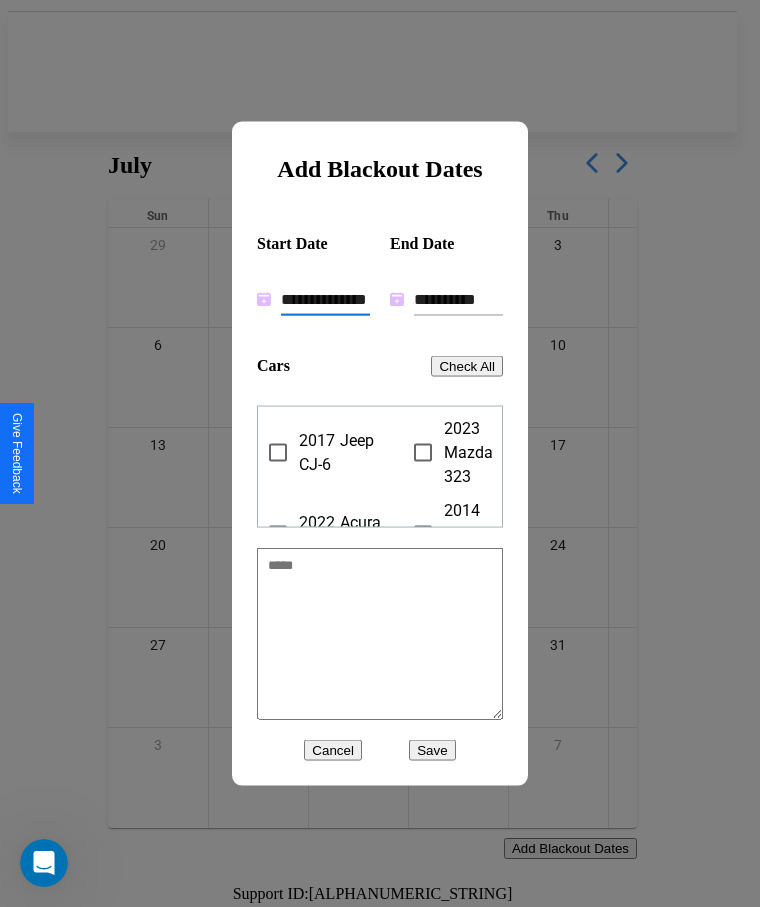 type on "**********" 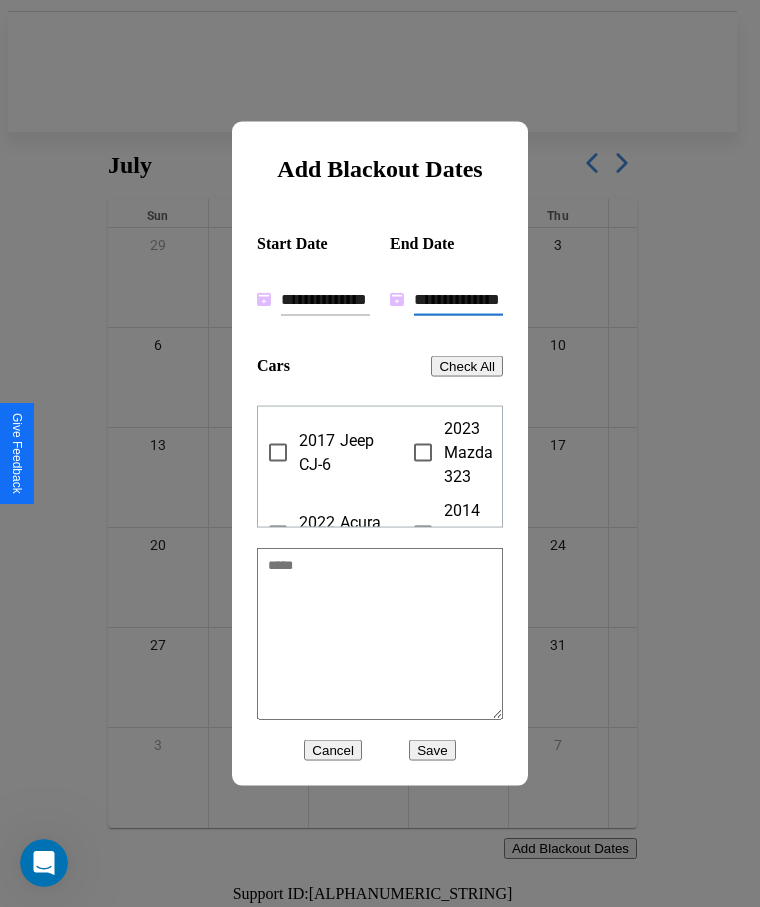 scroll, scrollTop: 0, scrollLeft: 6, axis: horizontal 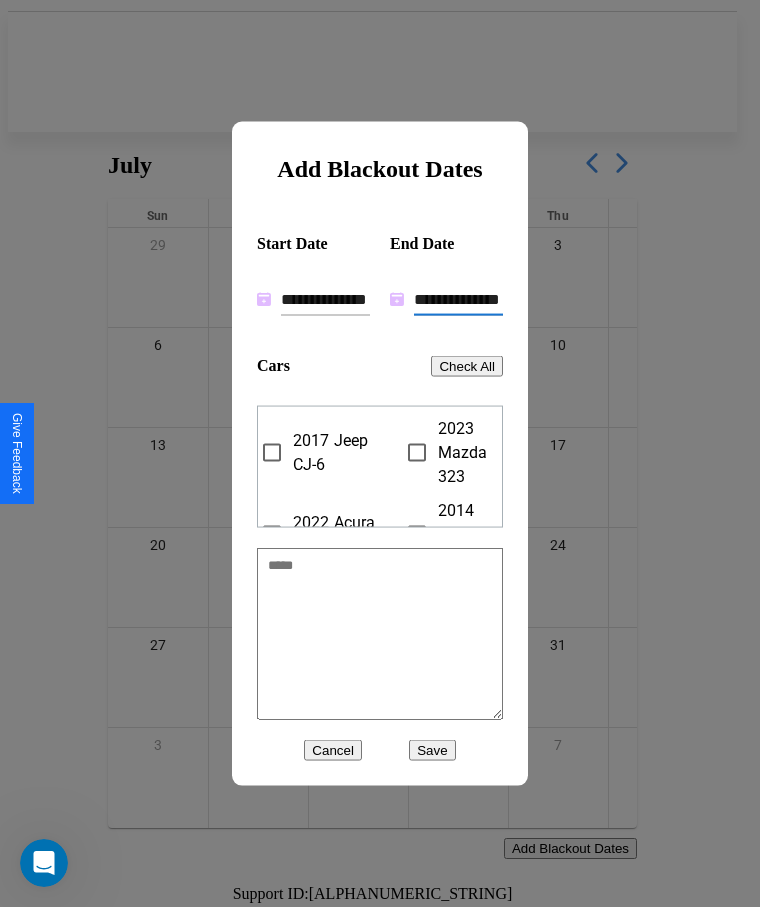 type on "**********" 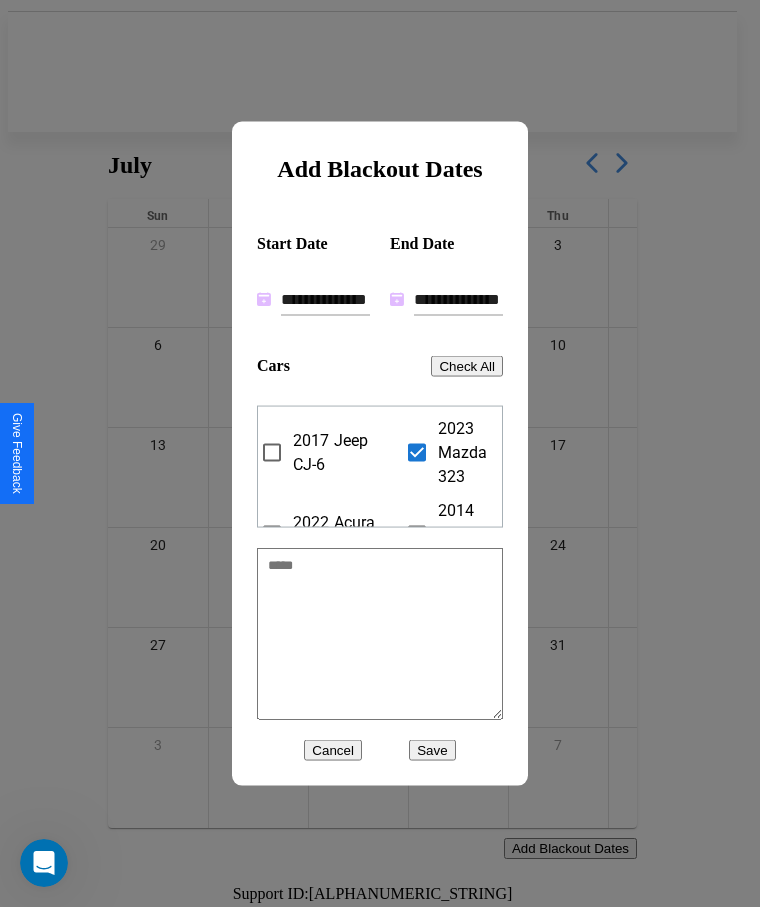 click on "Save" at bounding box center [432, 750] 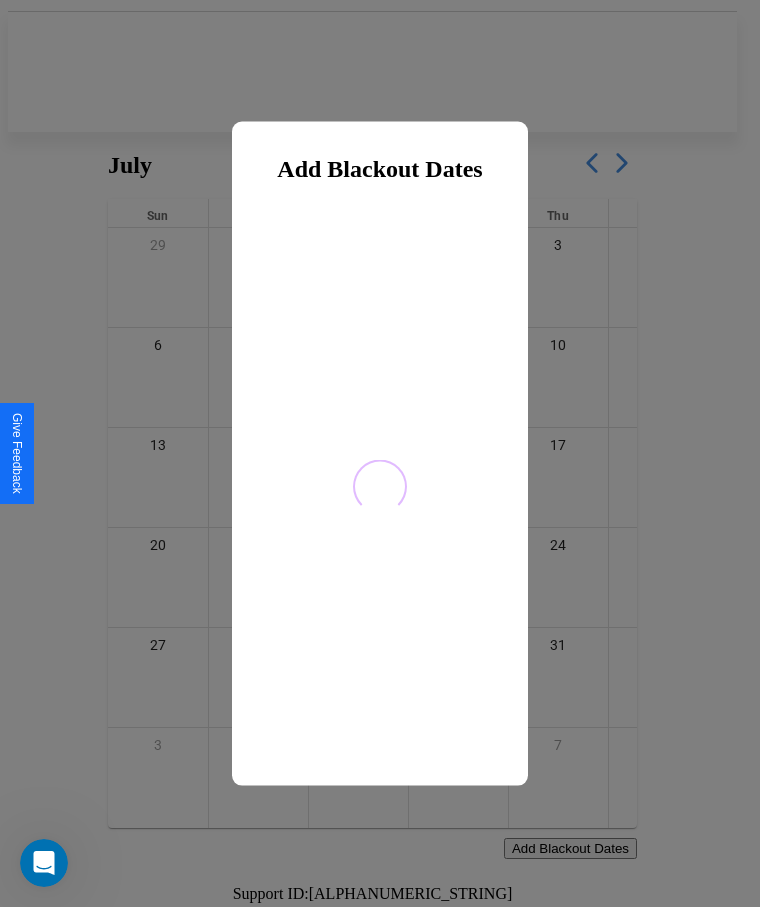 scroll, scrollTop: 0, scrollLeft: 0, axis: both 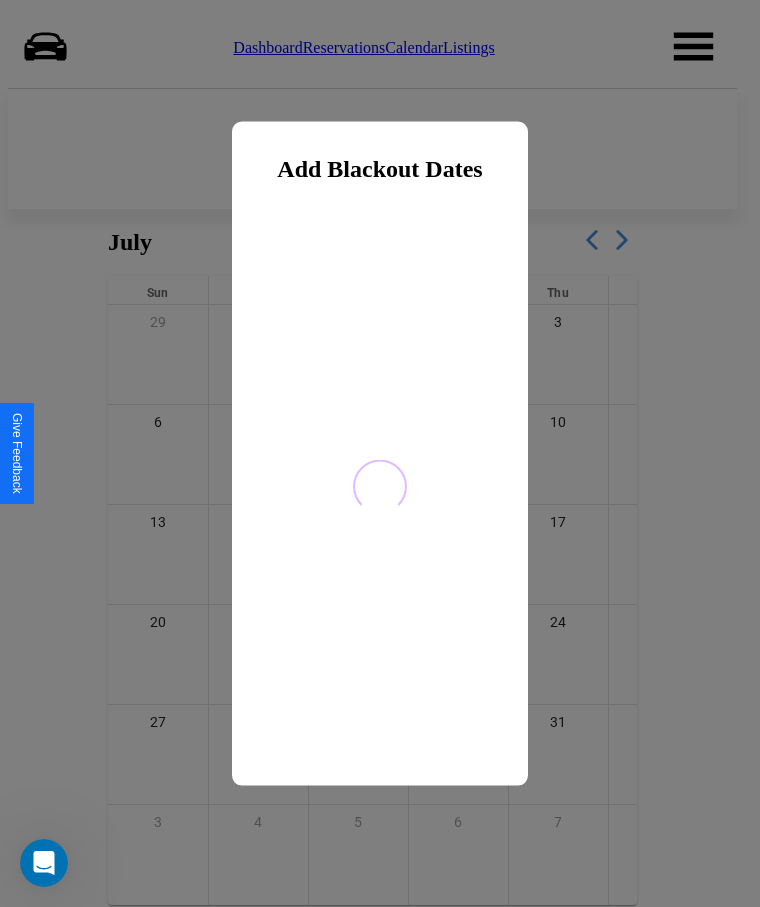 click at bounding box center (380, 453) 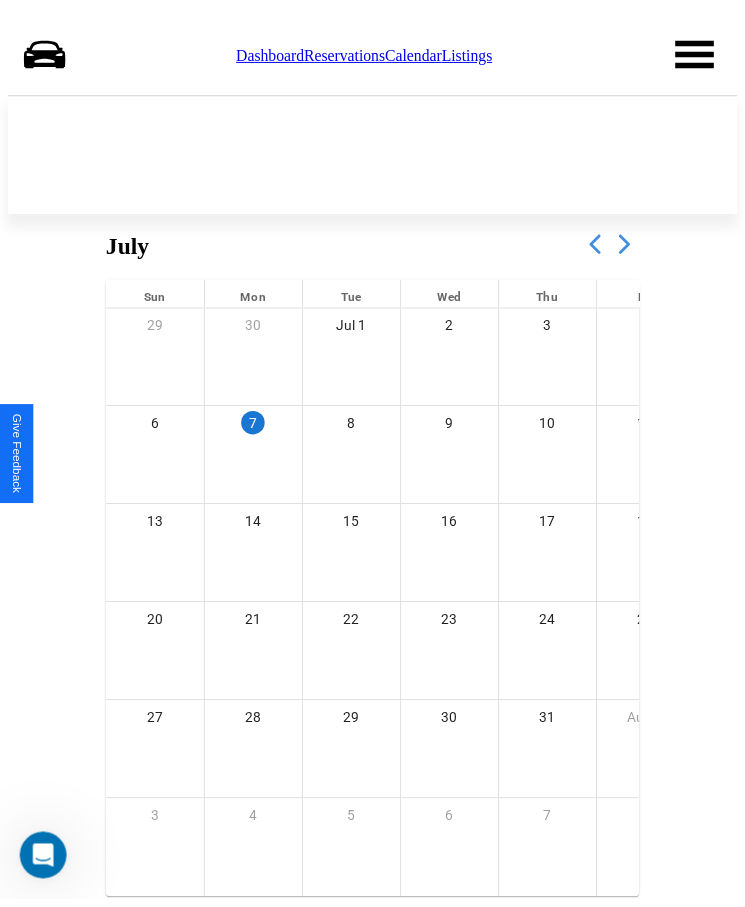 scroll, scrollTop: 77, scrollLeft: 0, axis: vertical 